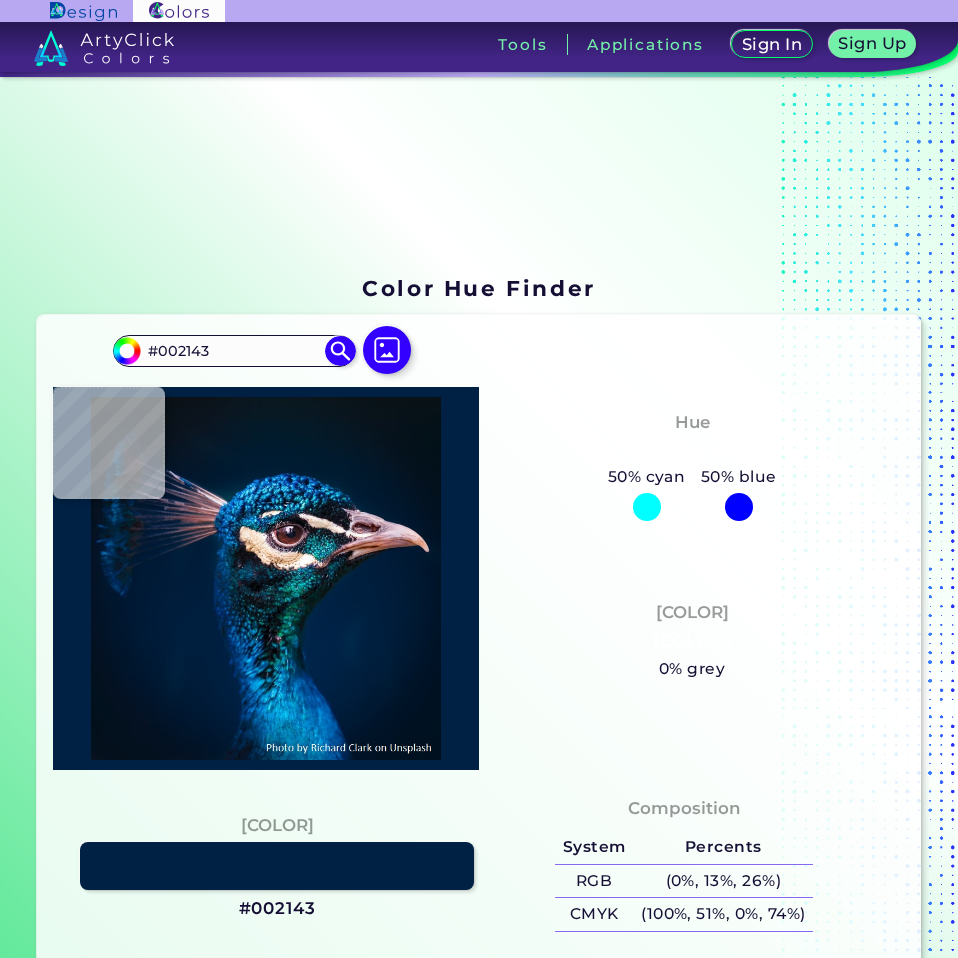 scroll, scrollTop: 0, scrollLeft: 0, axis: both 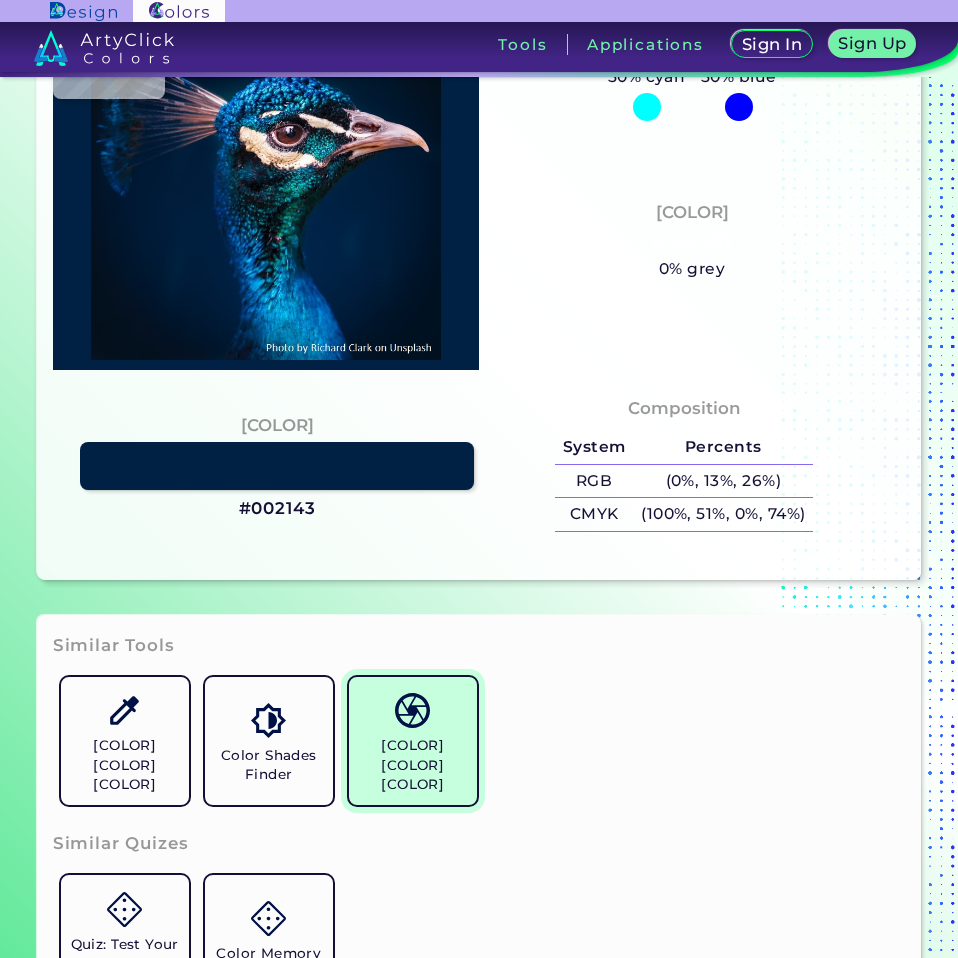 click at bounding box center [412, 710] 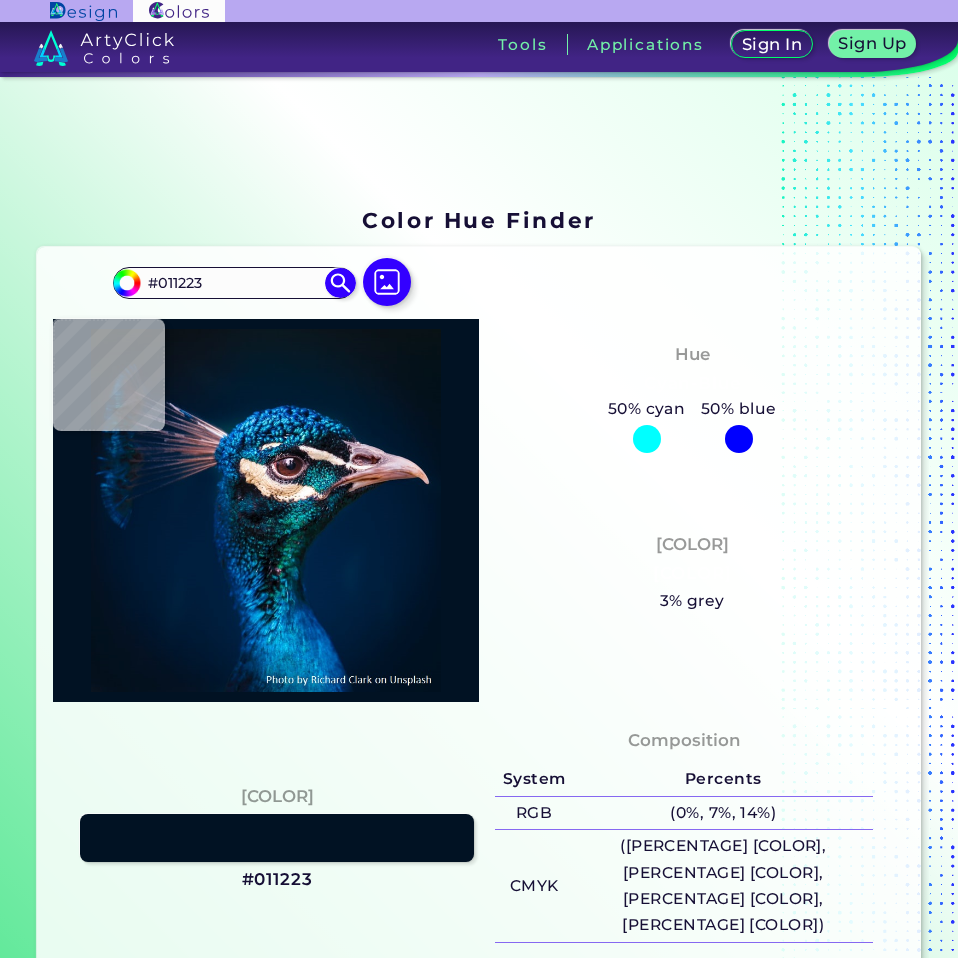 scroll, scrollTop: 0, scrollLeft: 0, axis: both 